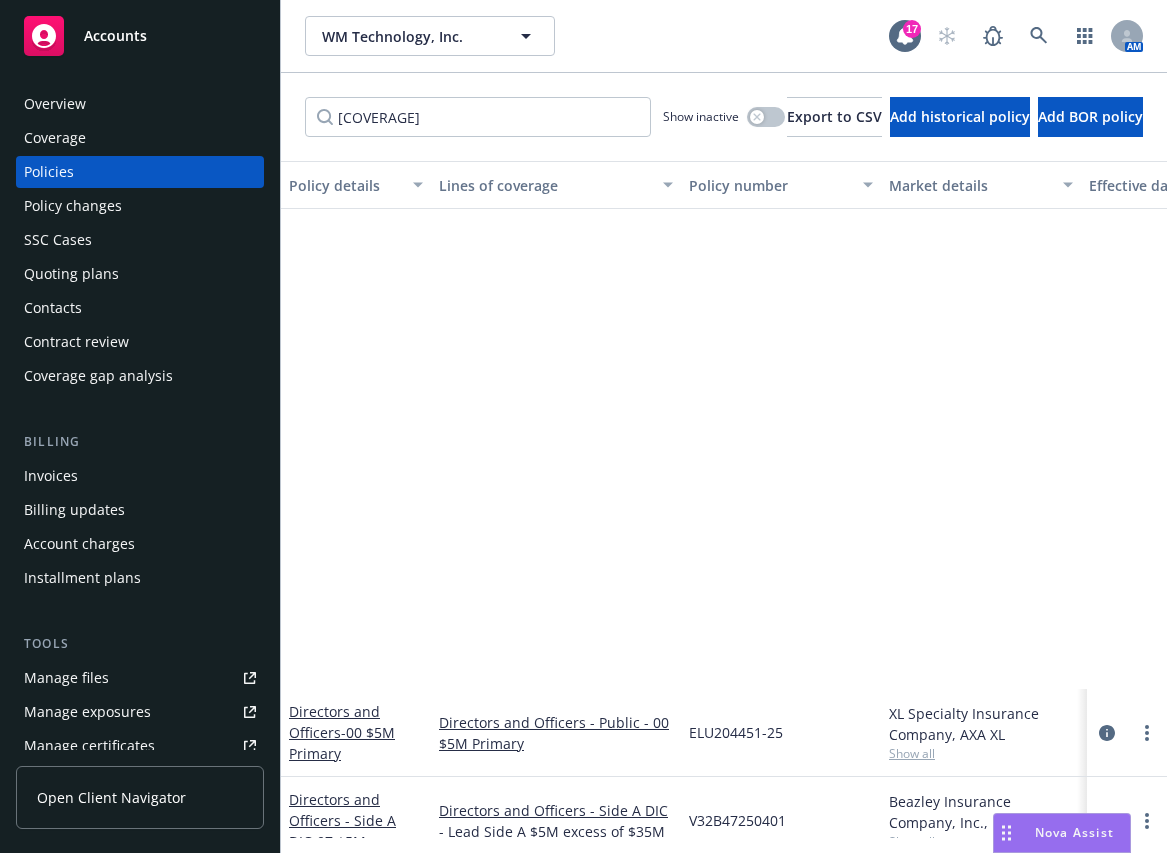 scroll, scrollTop: 0, scrollLeft: 0, axis: both 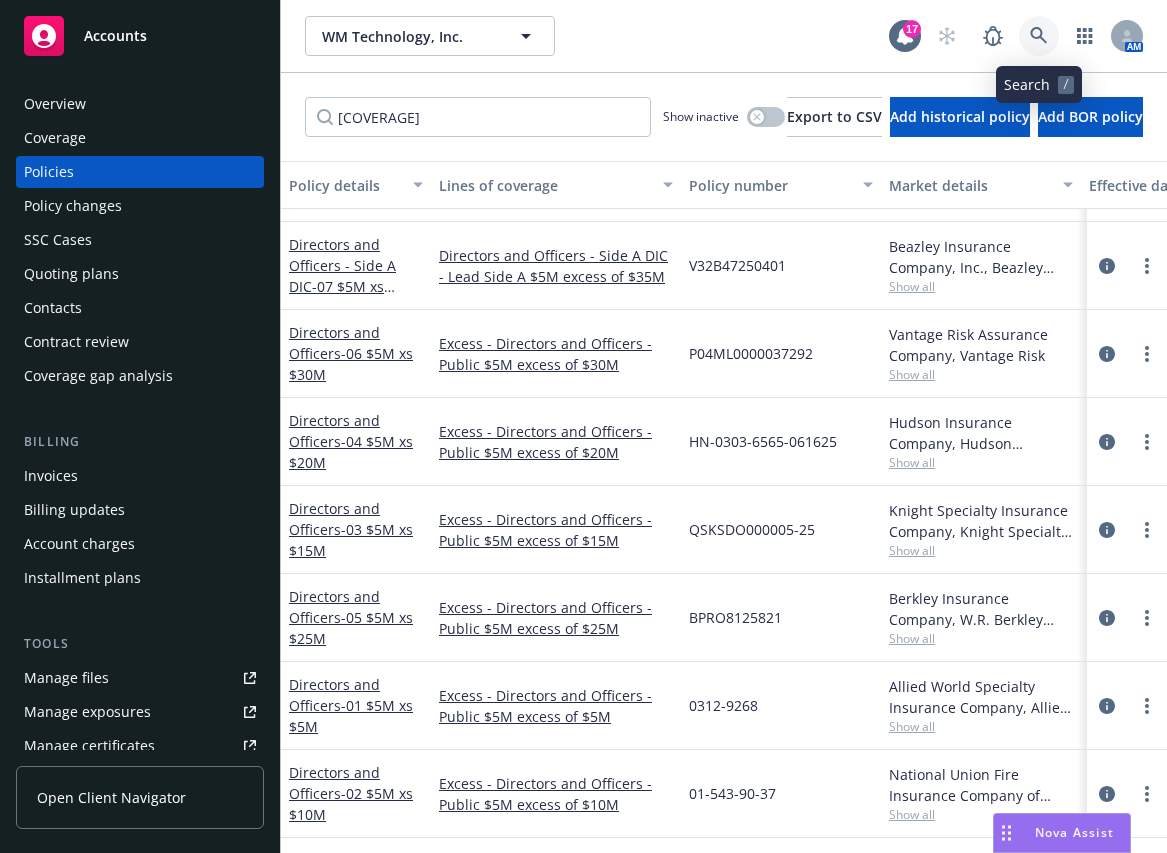 click at bounding box center (1039, 36) 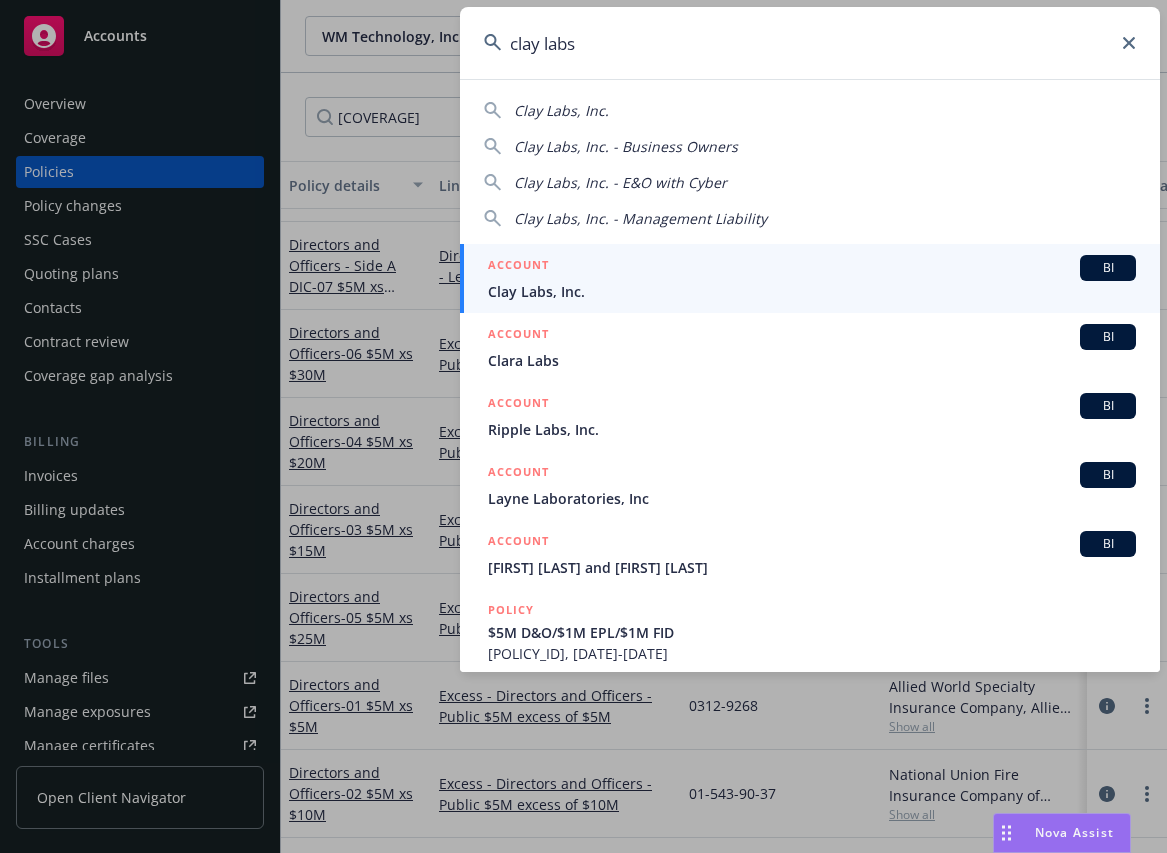 type on "clay labs" 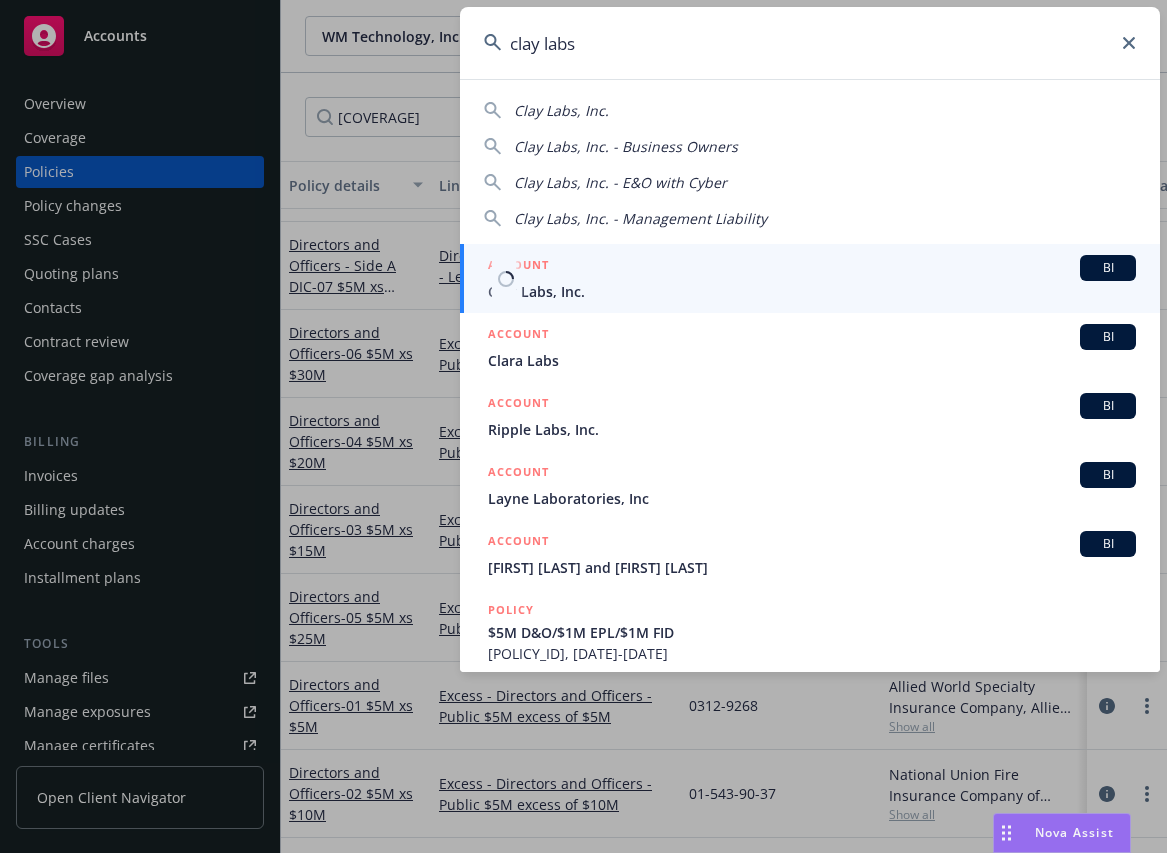 click on "Clay Labs, Inc." at bounding box center (812, 291) 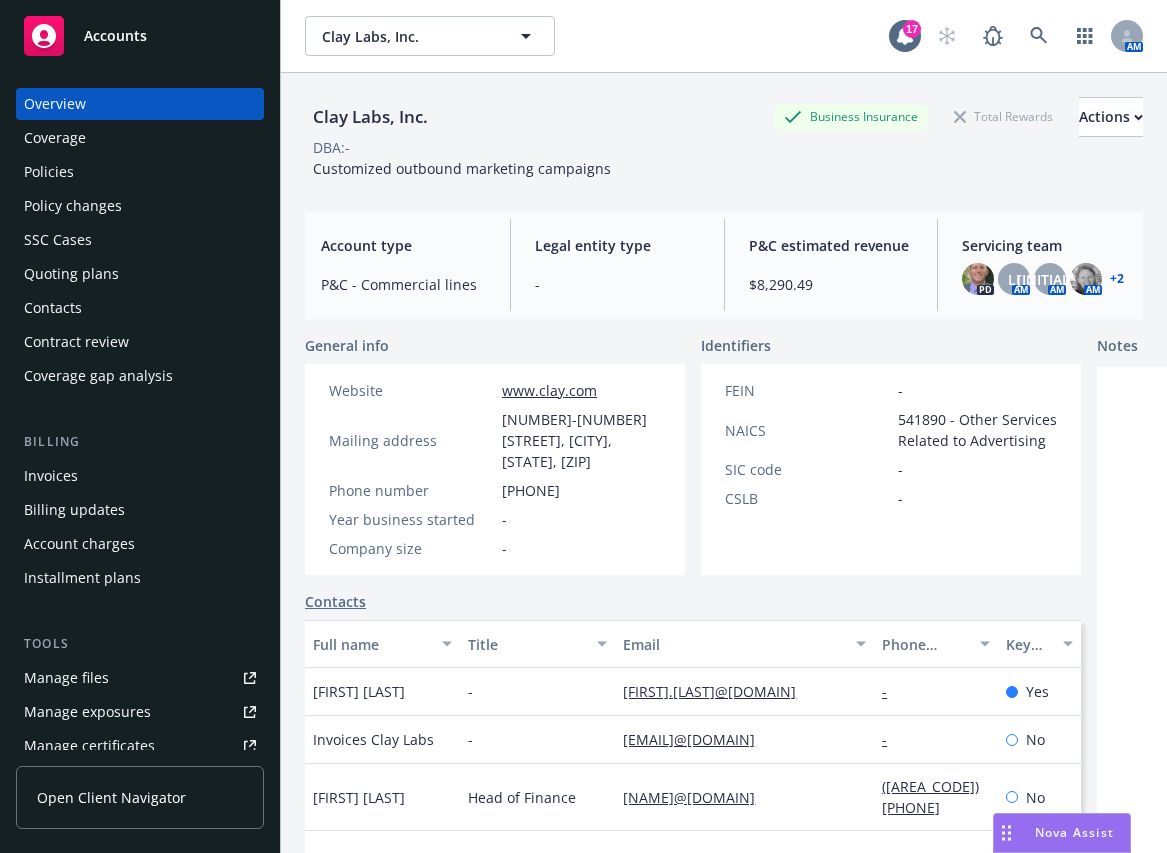 click on "Policies" at bounding box center (49, 172) 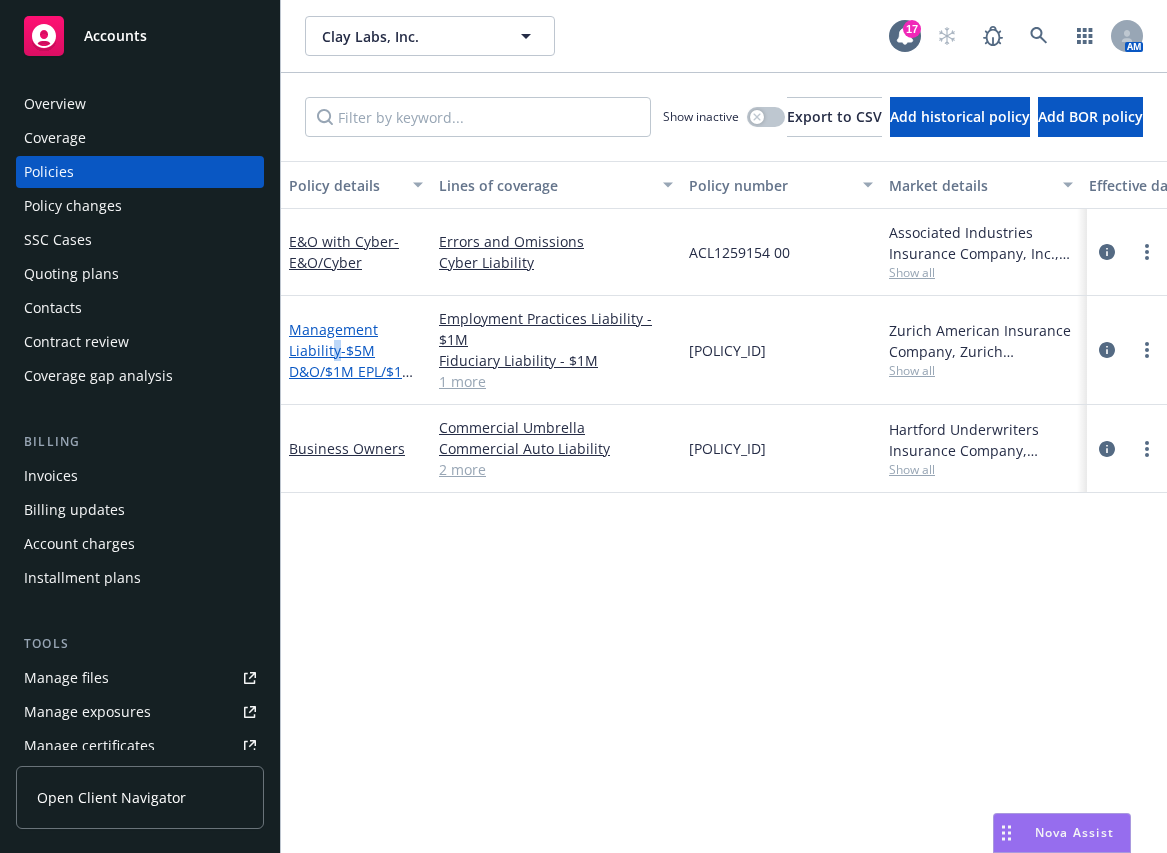 click on "Management Liability  -  $5M D&O/$1M EPL/$1M FID" at bounding box center [352, 361] 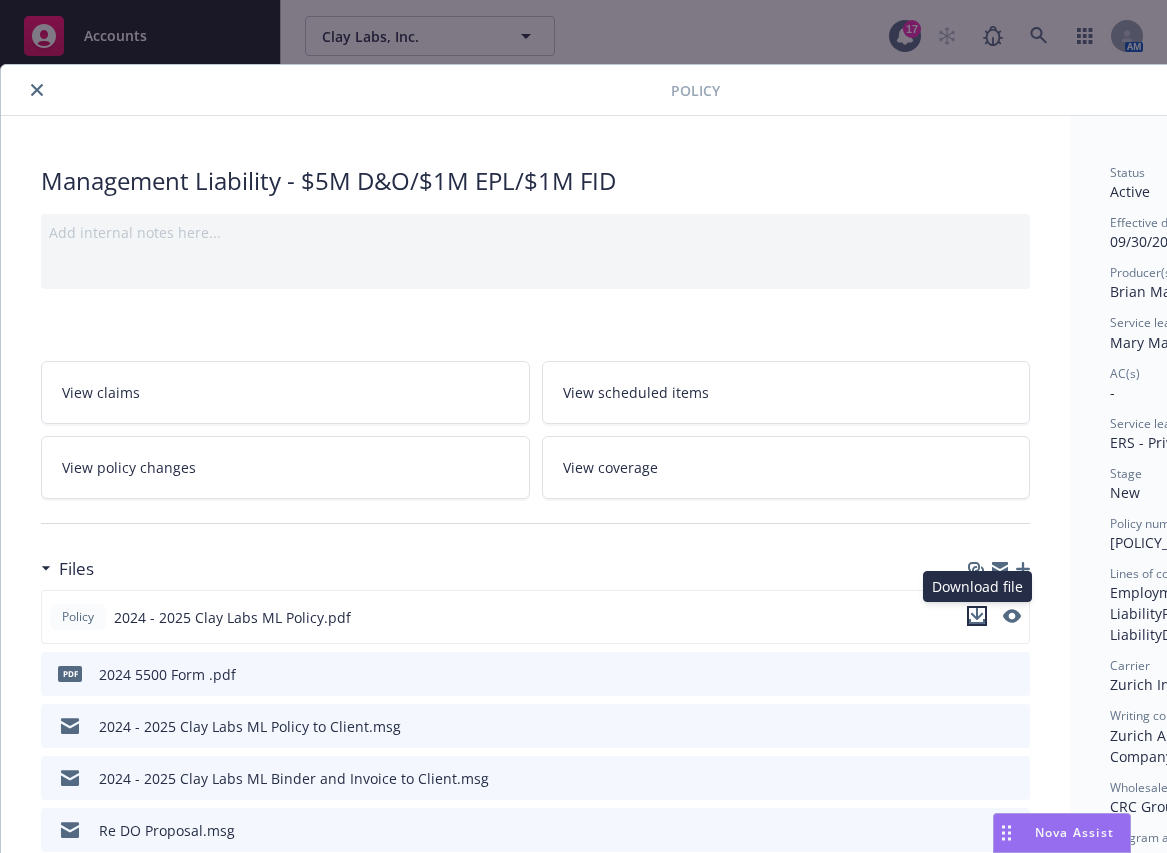 click 